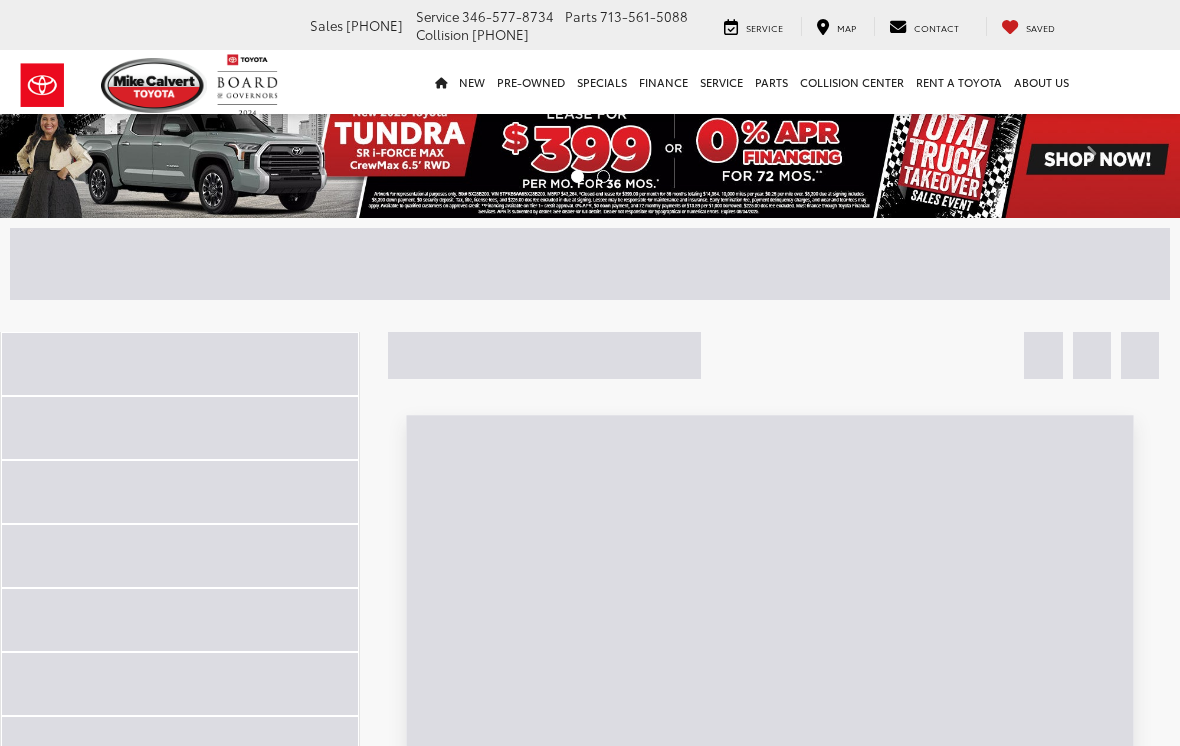 scroll, scrollTop: 0, scrollLeft: 0, axis: both 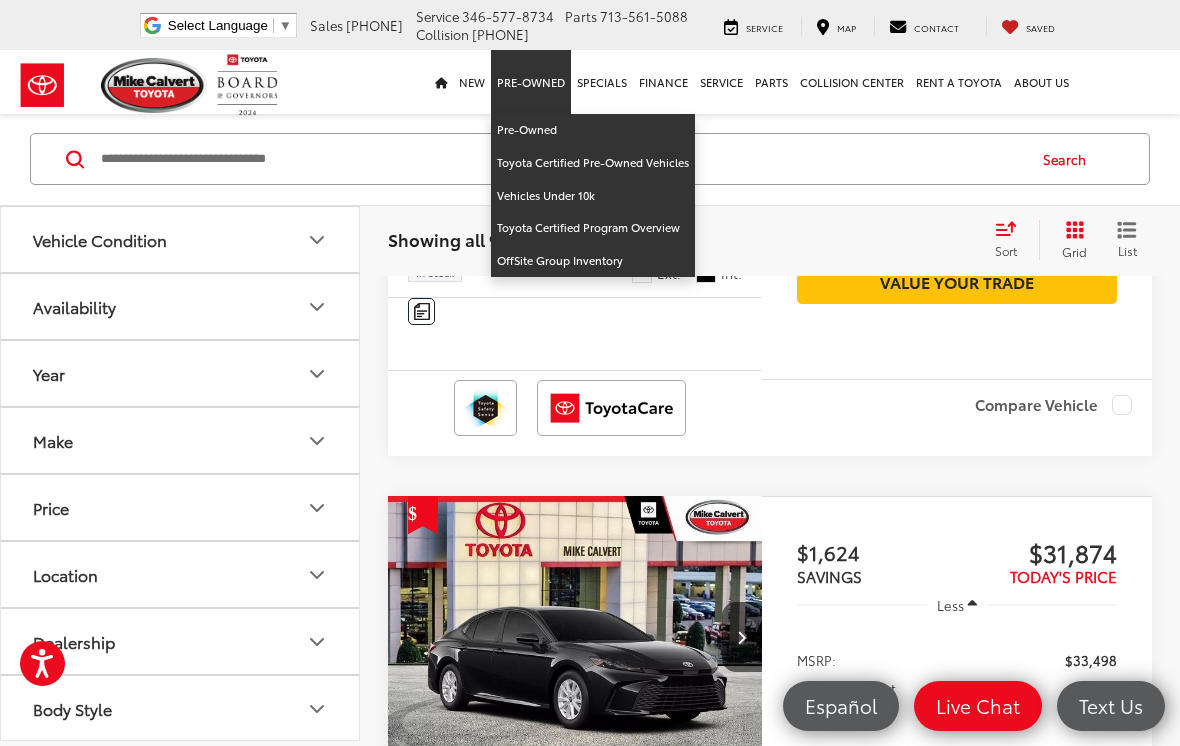 click on "Price" at bounding box center (181, 507) 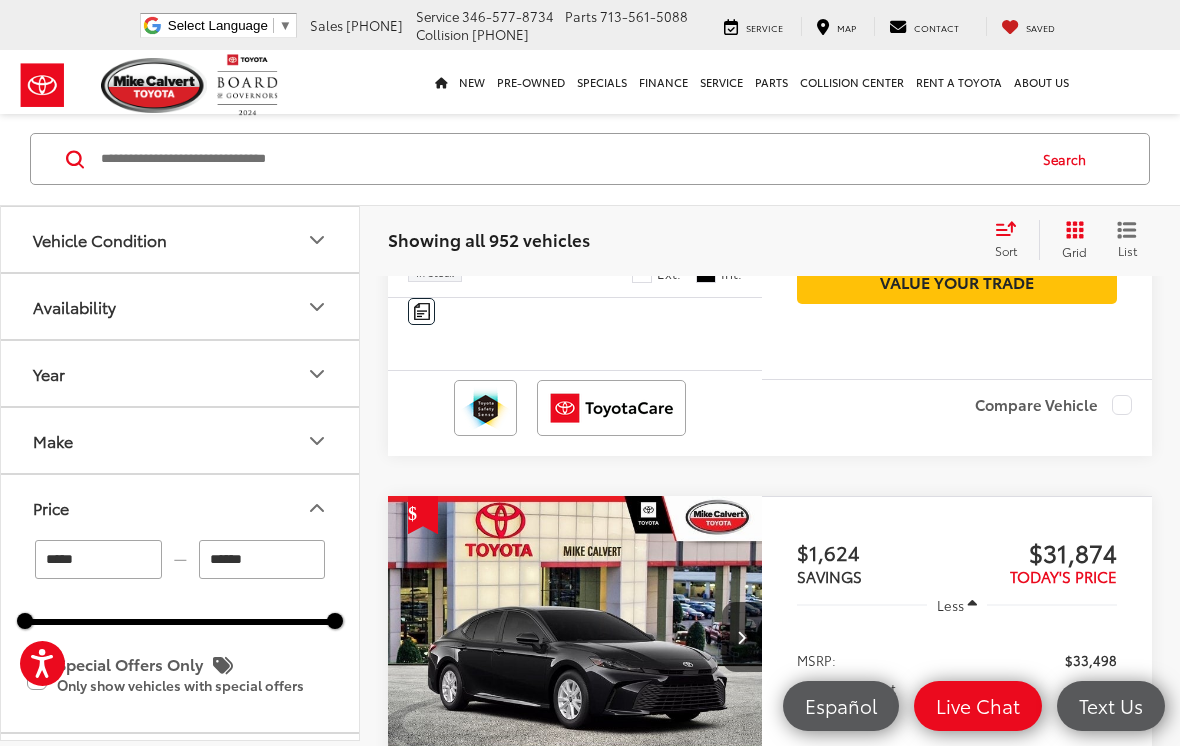 click on "******" at bounding box center (262, 559) 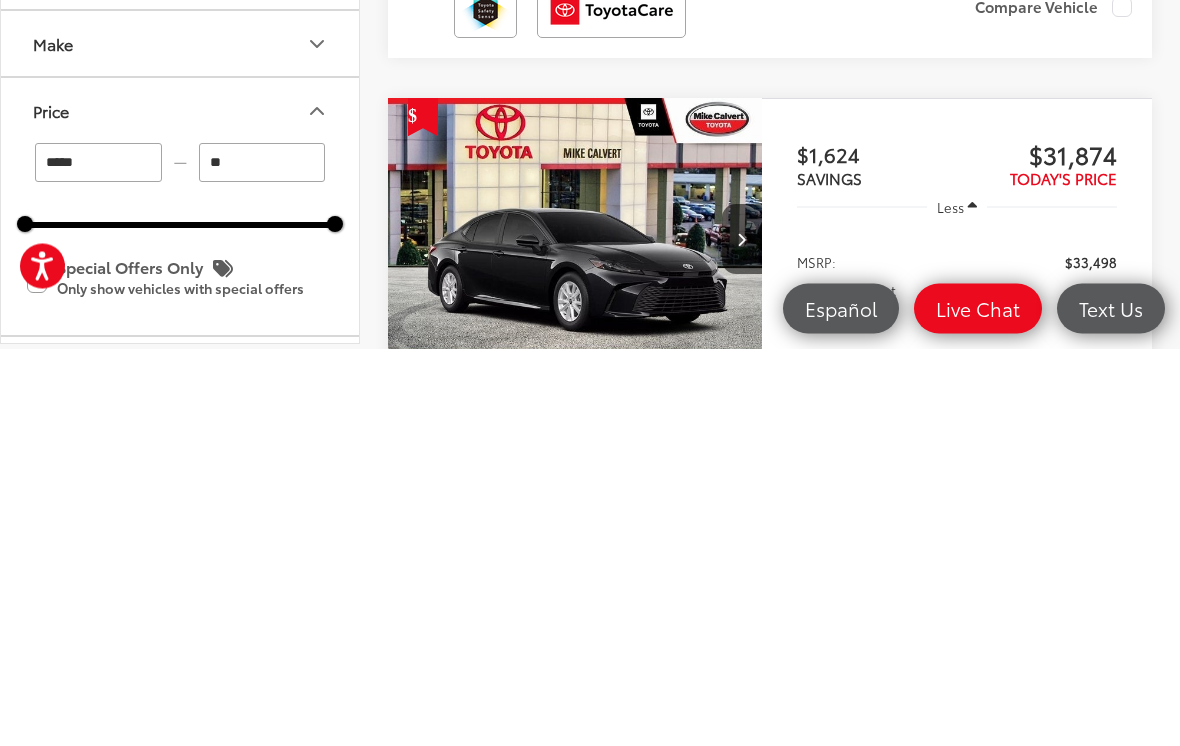 type on "*" 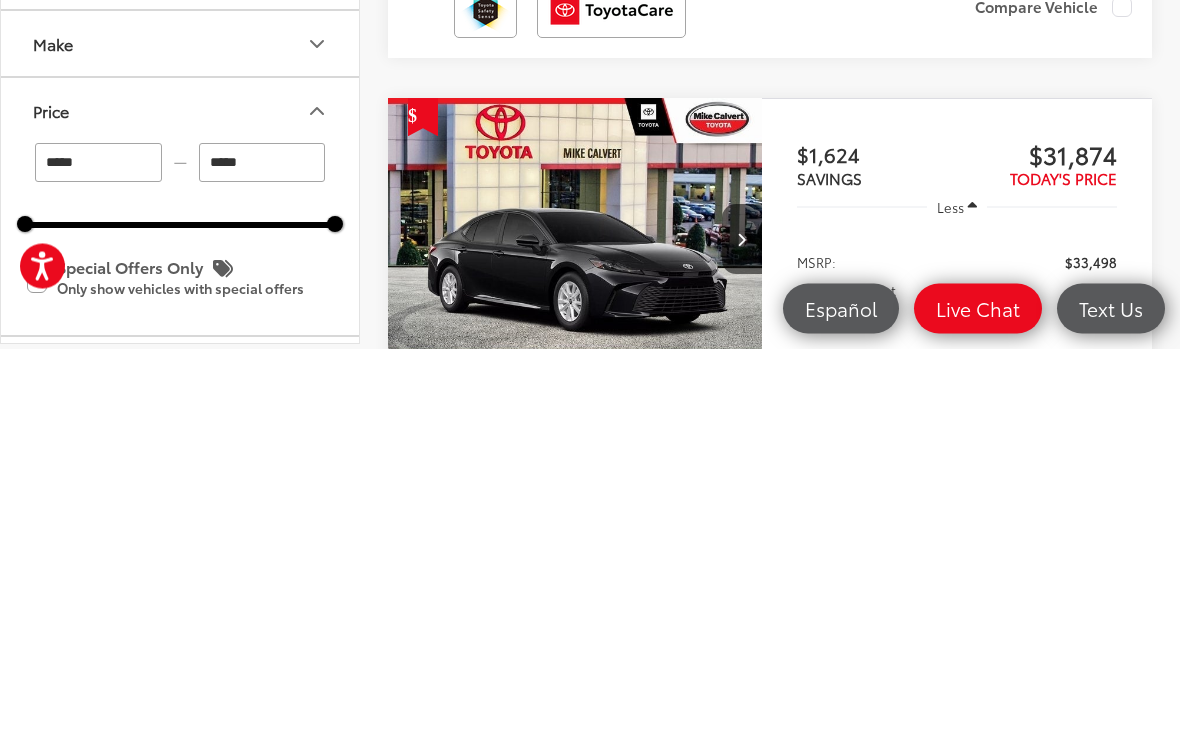 click on "Compare Vehicle" at bounding box center (1053, 405) 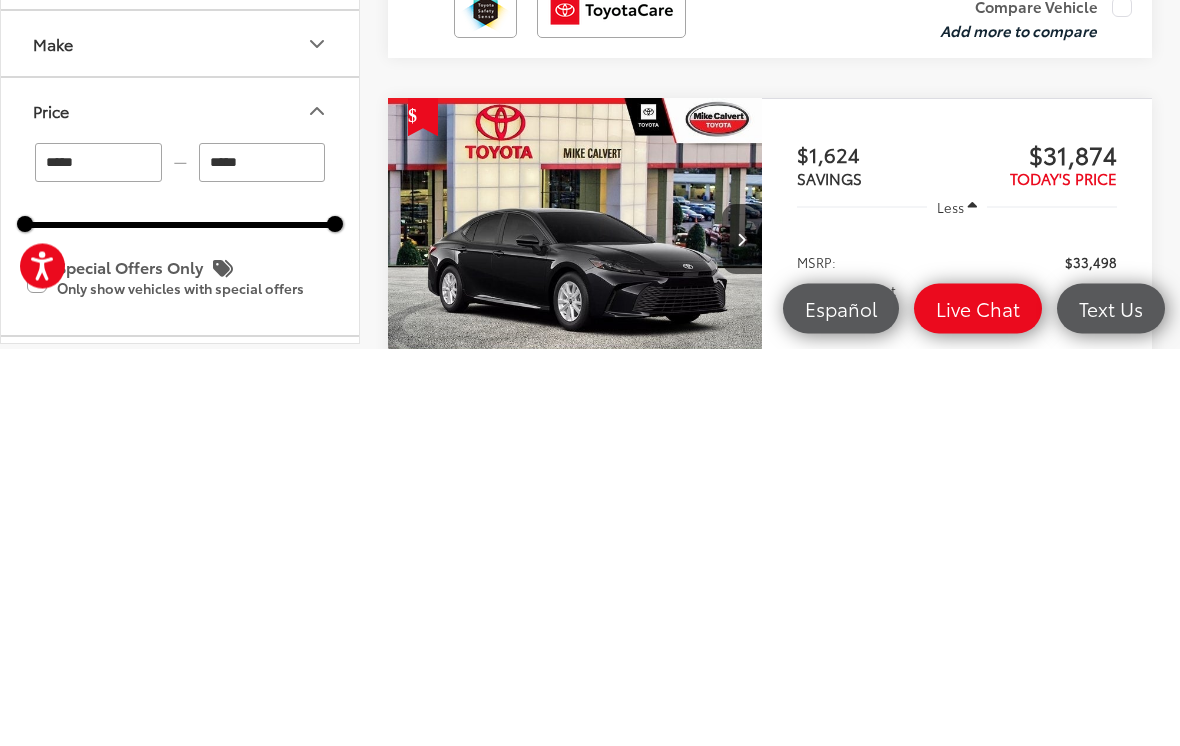 scroll, scrollTop: 1520, scrollLeft: 0, axis: vertical 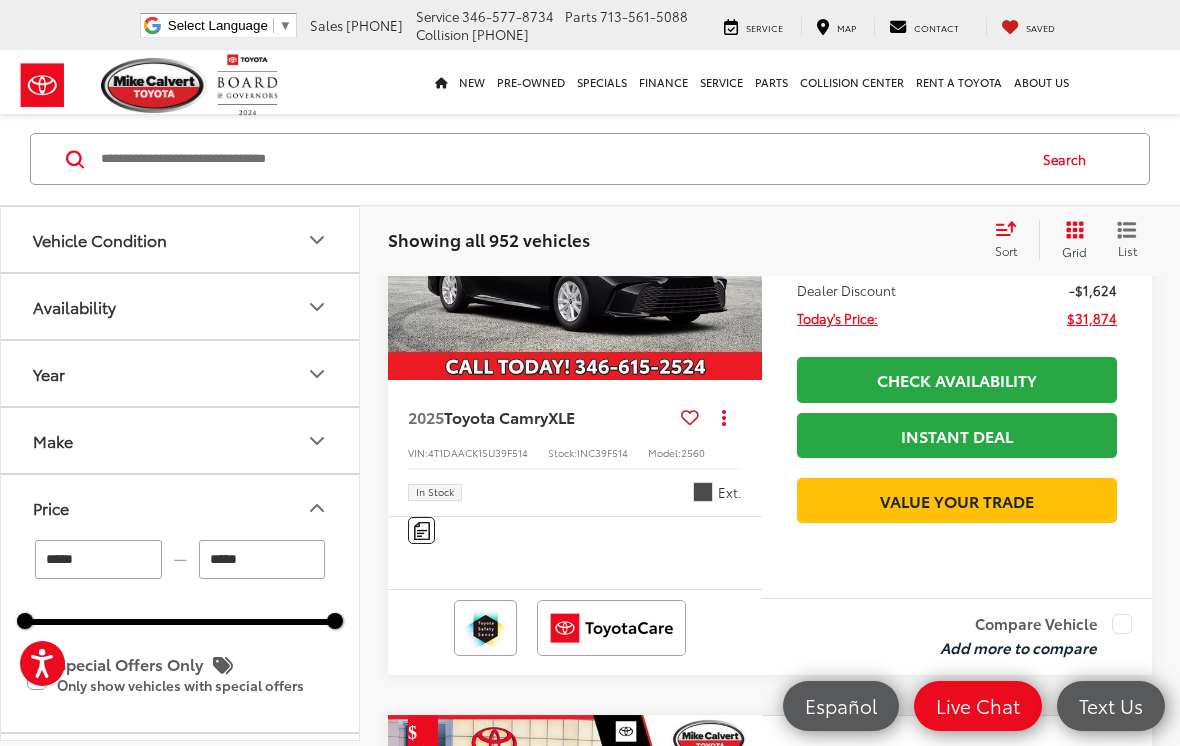 type on "******" 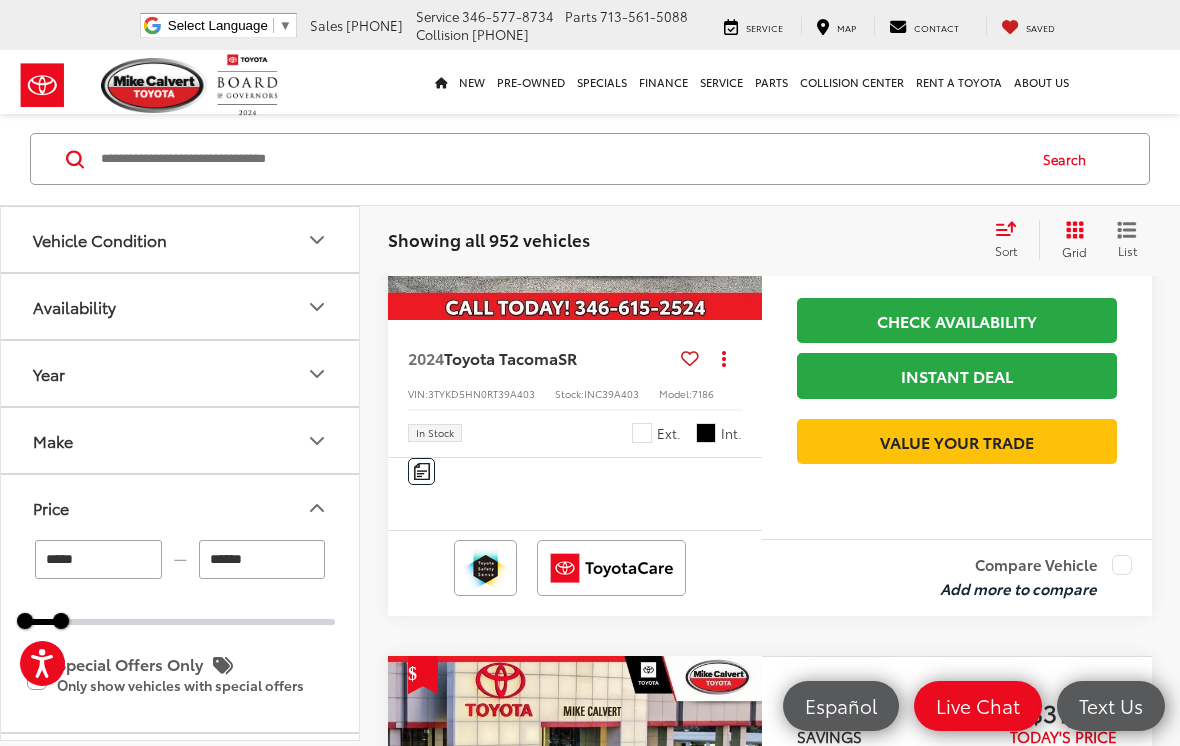 click on "Search" at bounding box center (1069, 159) 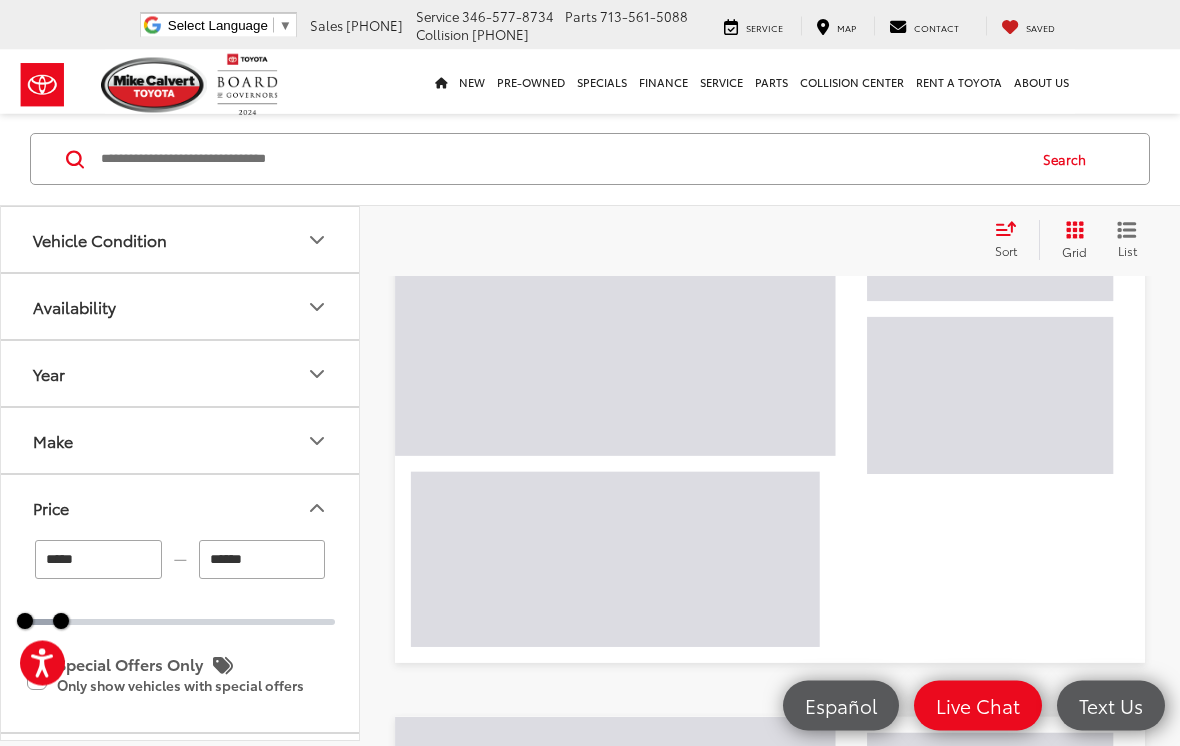 scroll, scrollTop: 105, scrollLeft: 0, axis: vertical 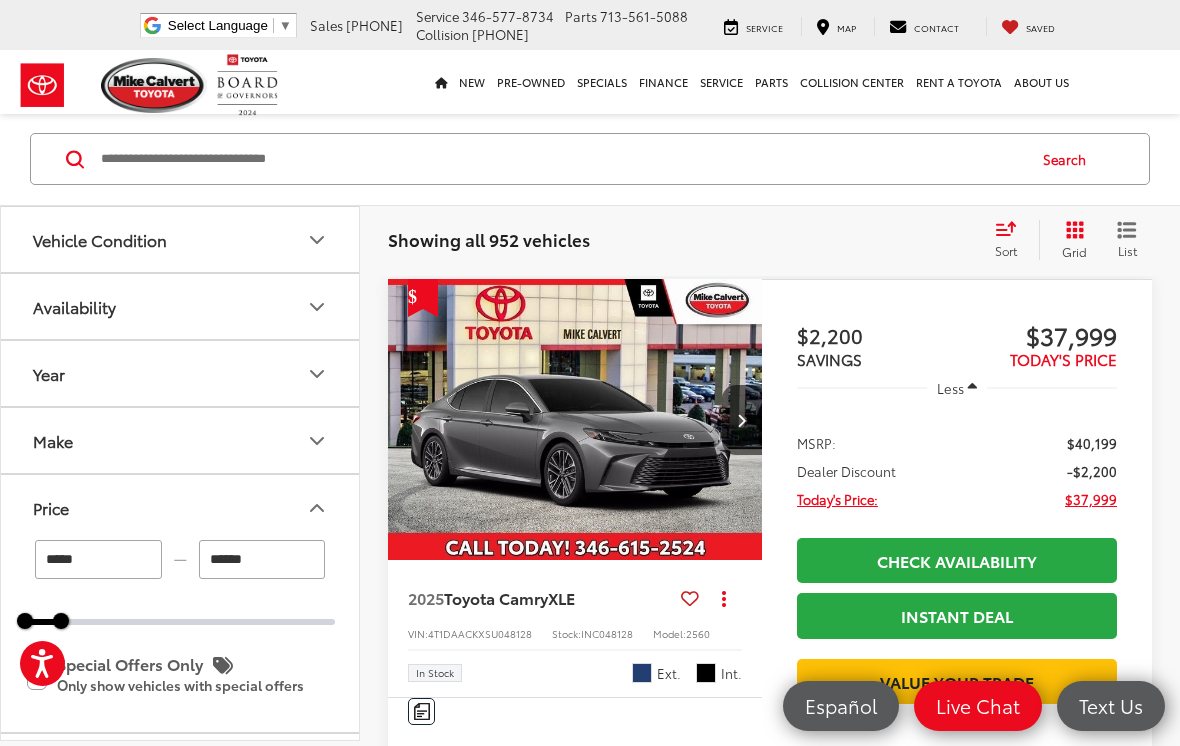 click on "******" at bounding box center [262, 559] 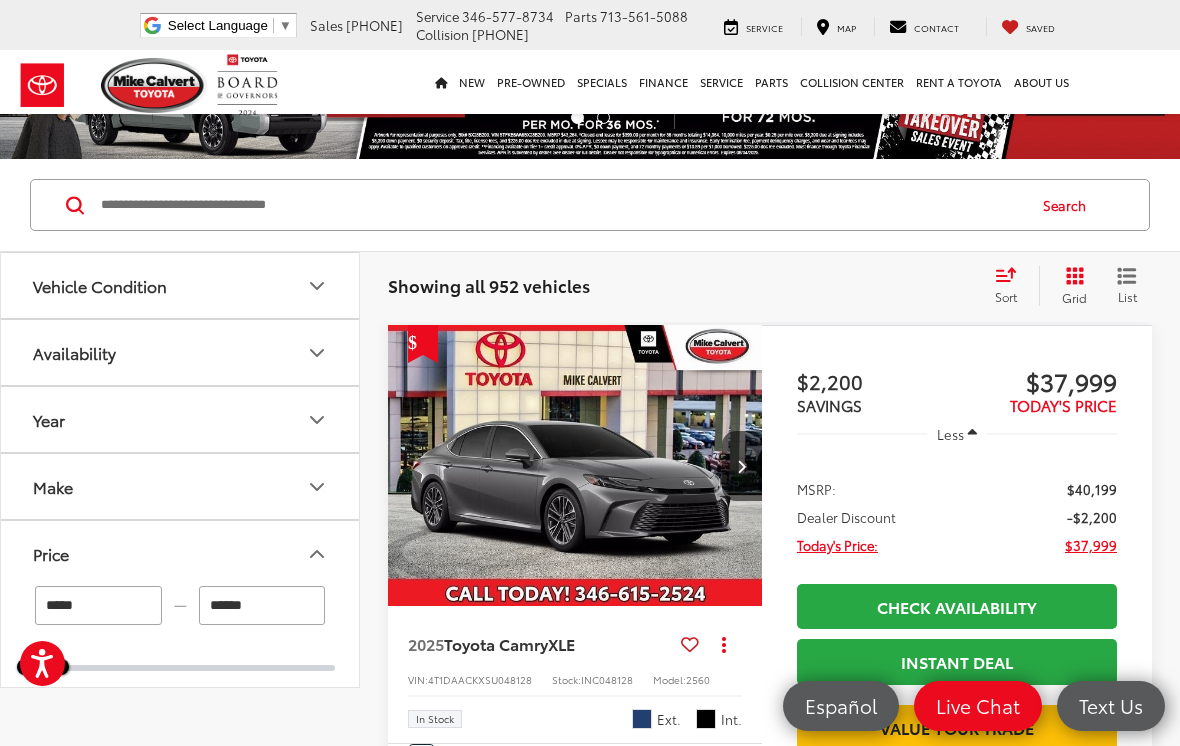 scroll, scrollTop: 0, scrollLeft: 0, axis: both 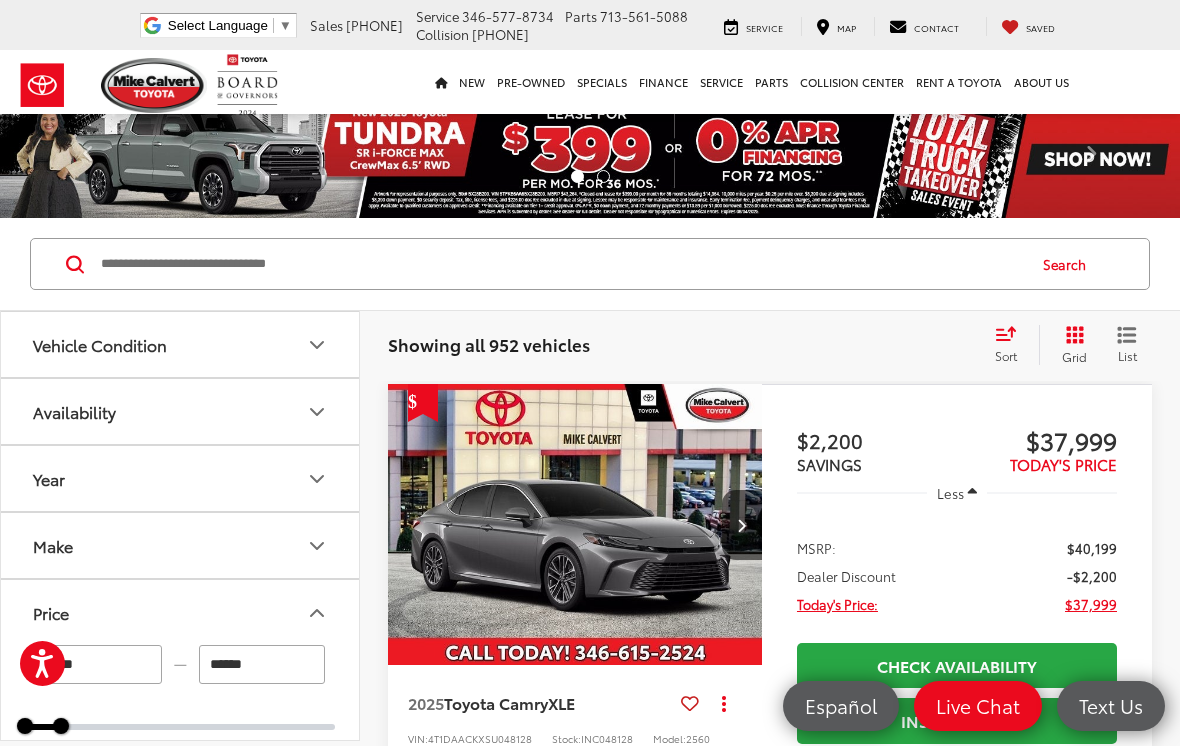 click on "Search" at bounding box center [1069, 264] 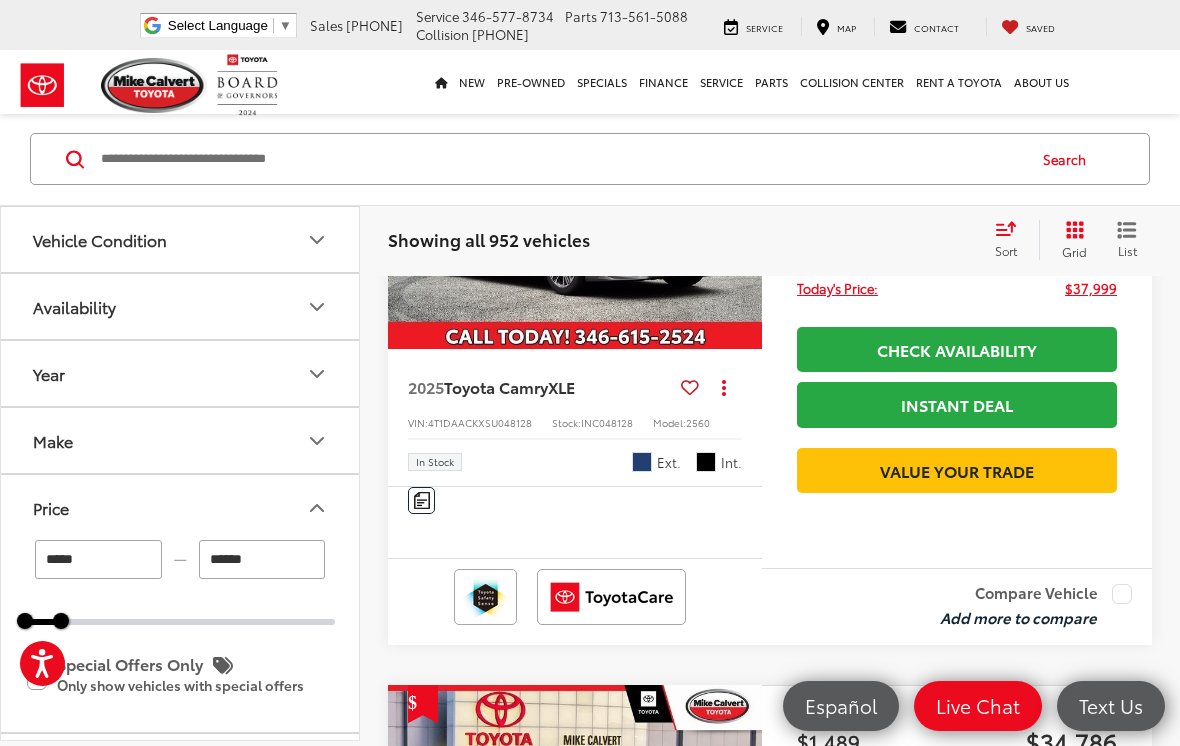 click on "******" at bounding box center (262, 559) 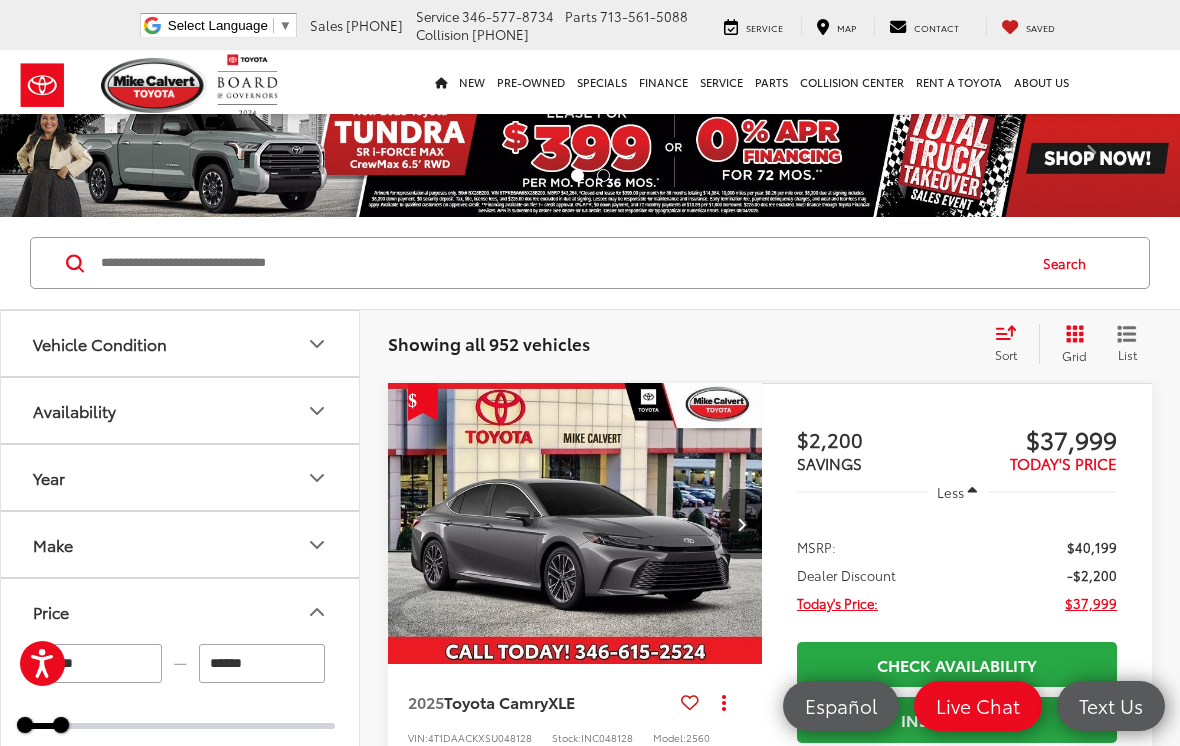 scroll, scrollTop: 0, scrollLeft: 0, axis: both 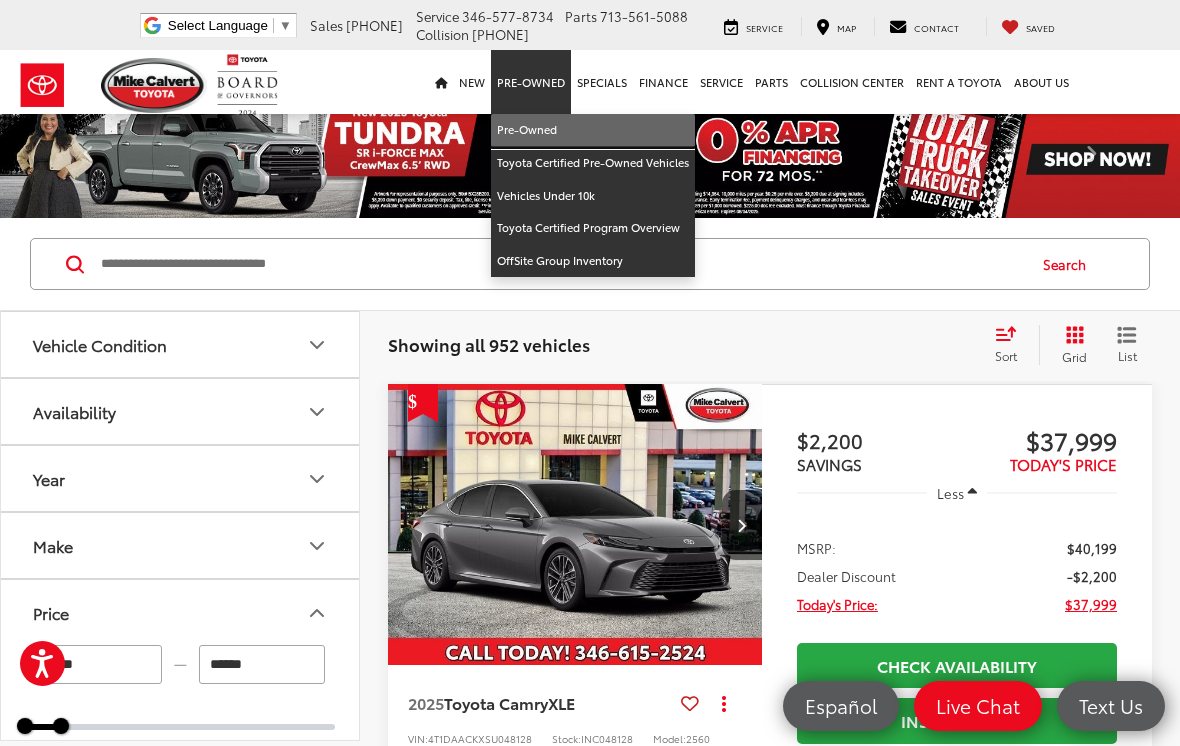 click on "Pre-Owned" at bounding box center [593, 130] 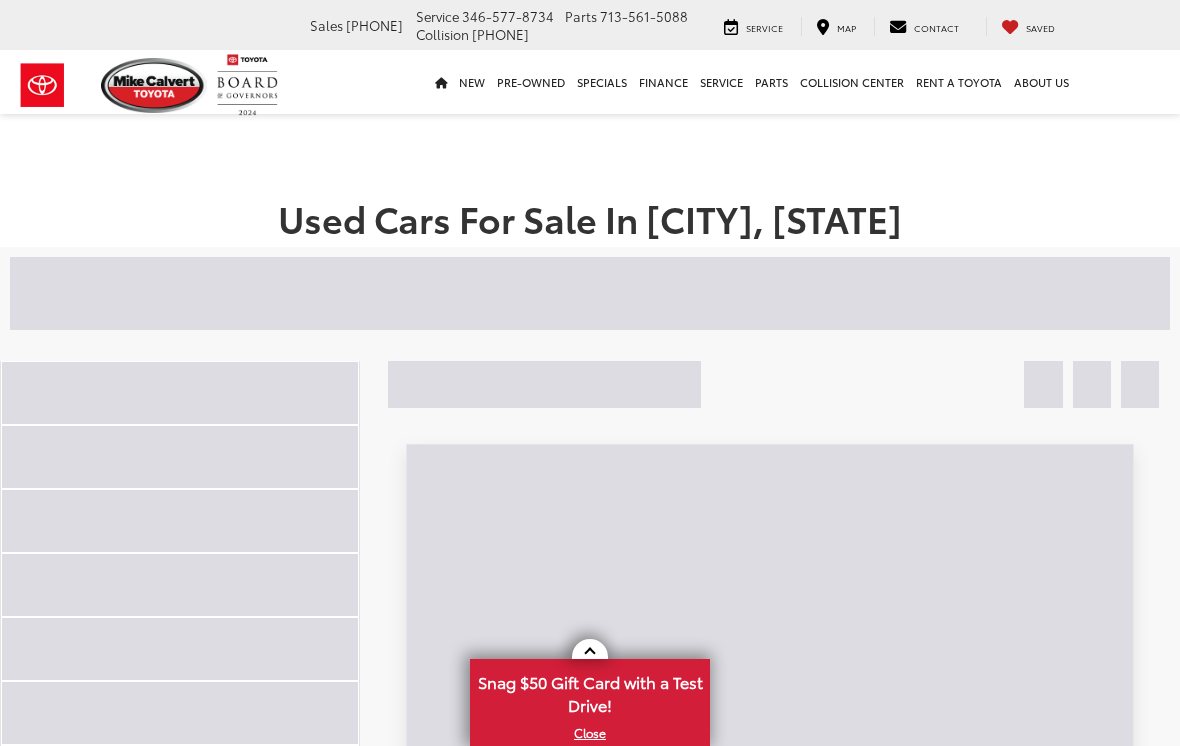 scroll, scrollTop: 0, scrollLeft: 0, axis: both 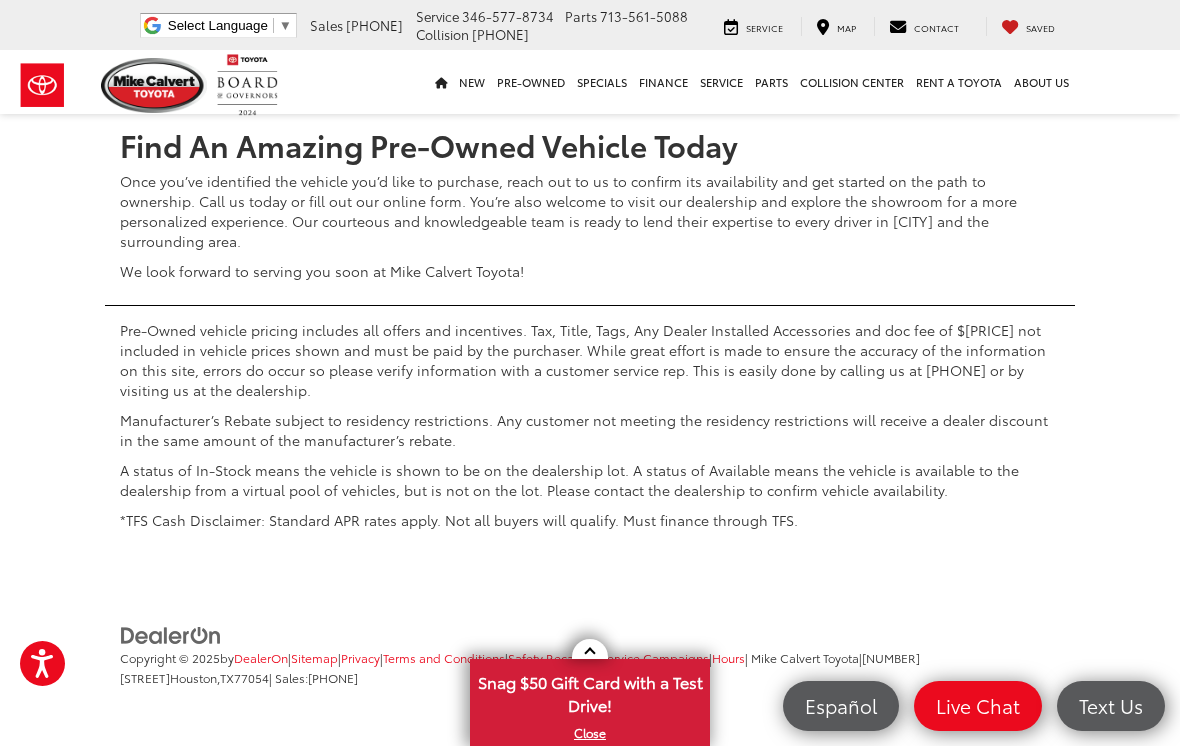 click on "2" at bounding box center (794, -377) 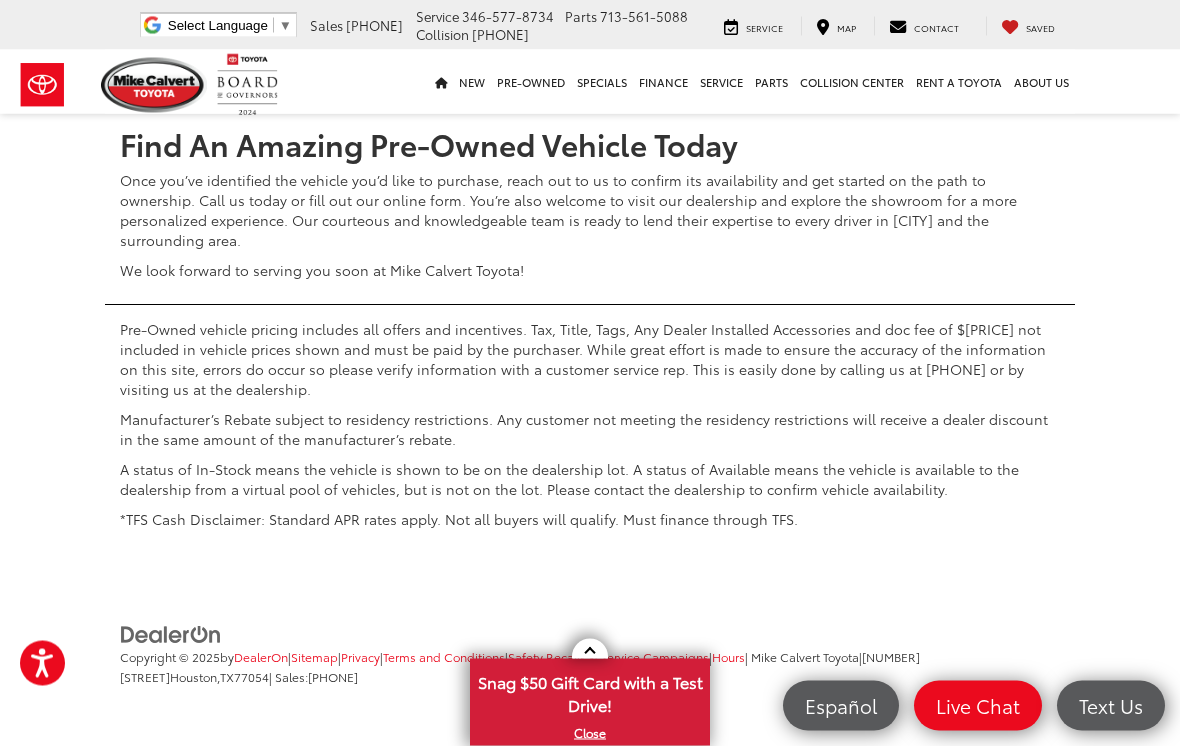 scroll, scrollTop: 9011, scrollLeft: 0, axis: vertical 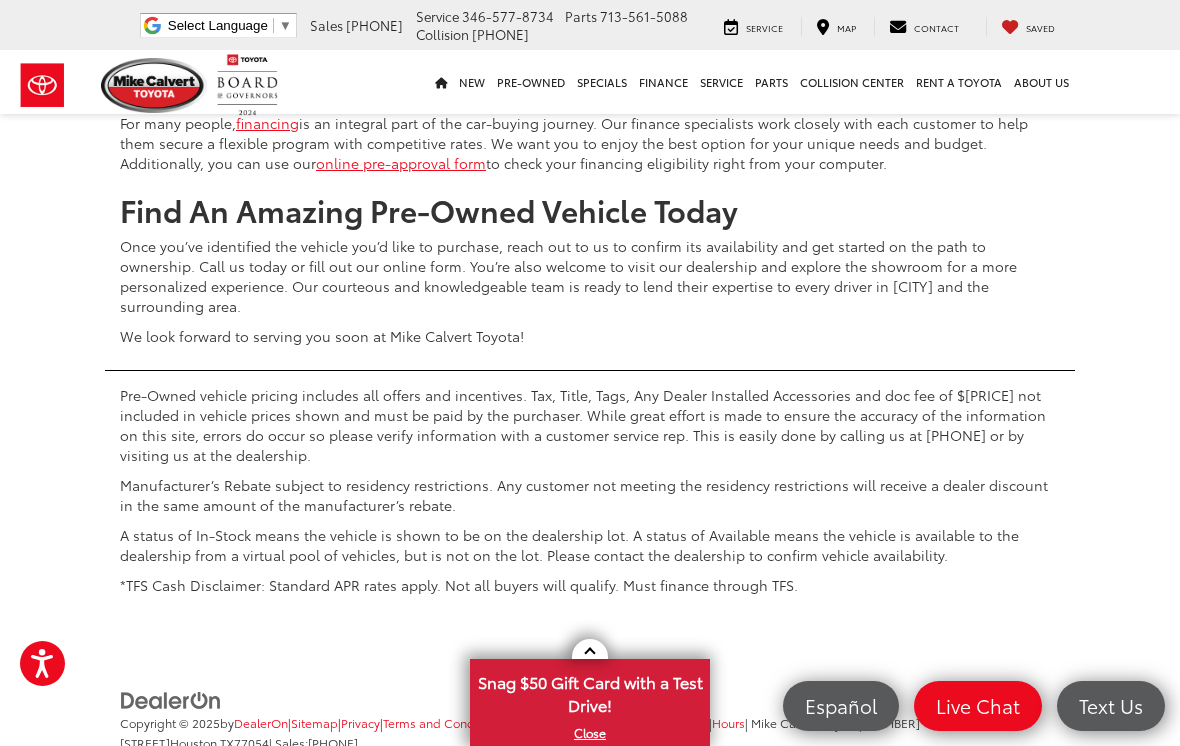 click on "3" at bounding box center [794, -312] 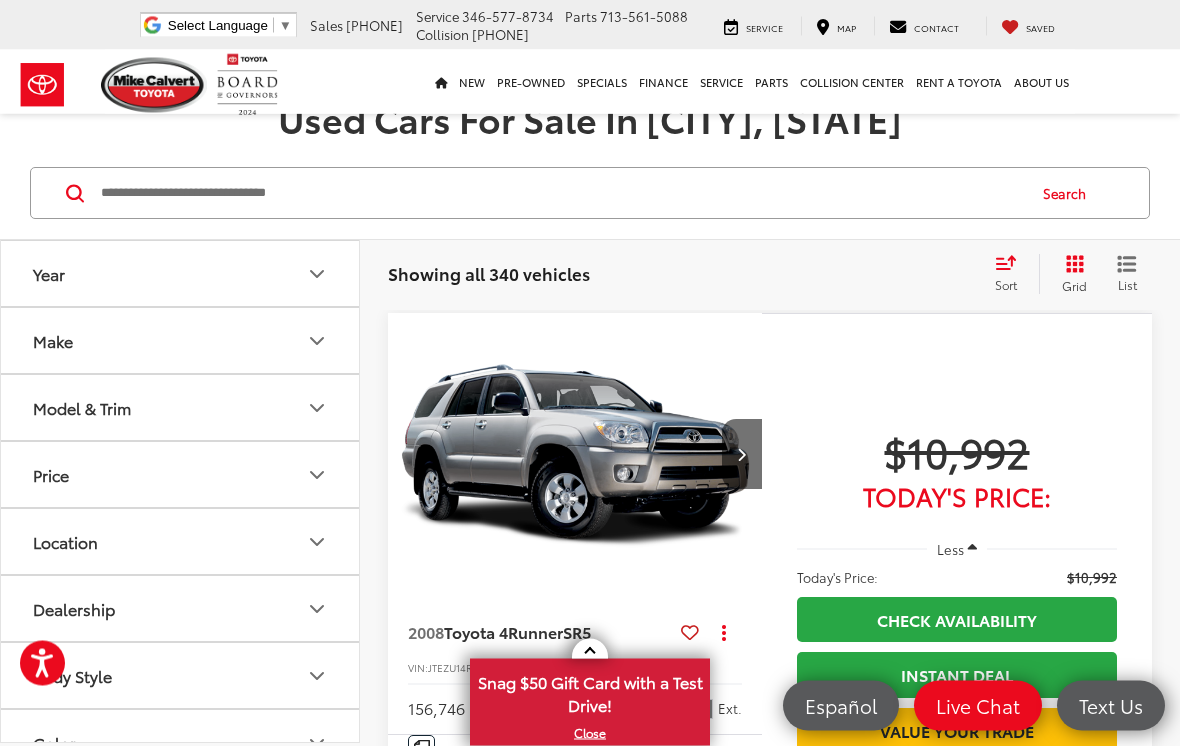 scroll, scrollTop: 102, scrollLeft: 0, axis: vertical 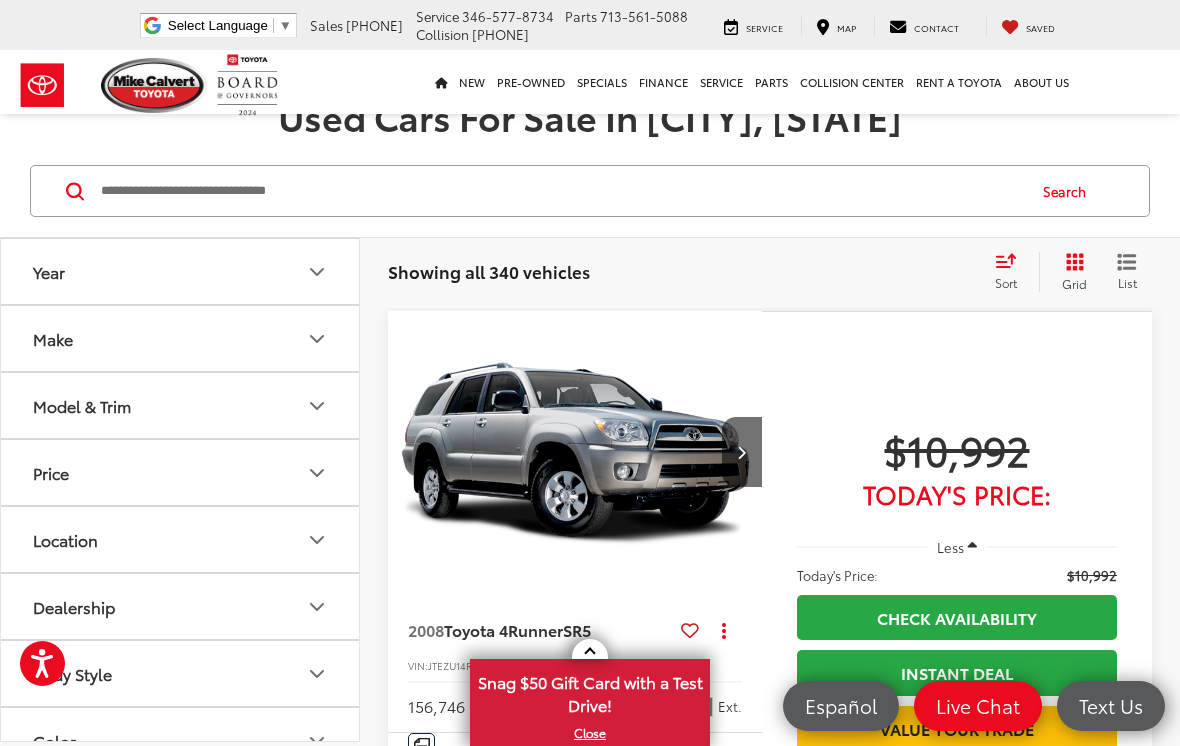 click at bounding box center (561, 191) 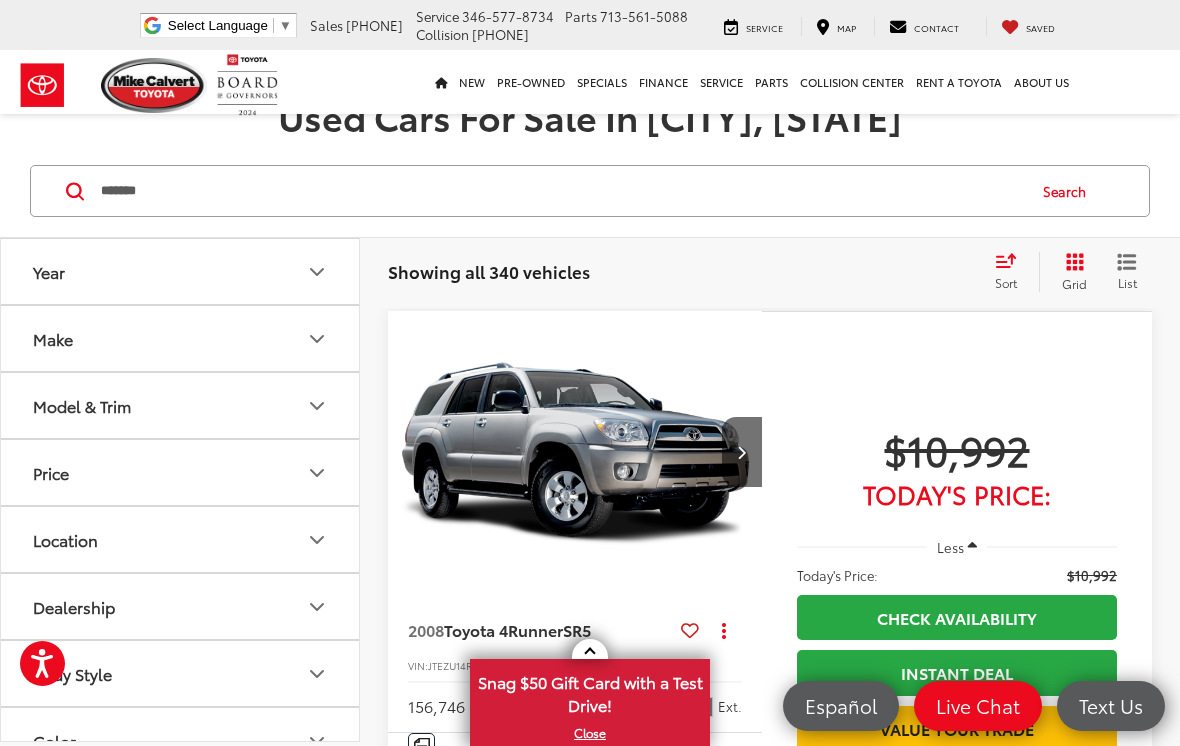 click on "Search" at bounding box center [1069, 191] 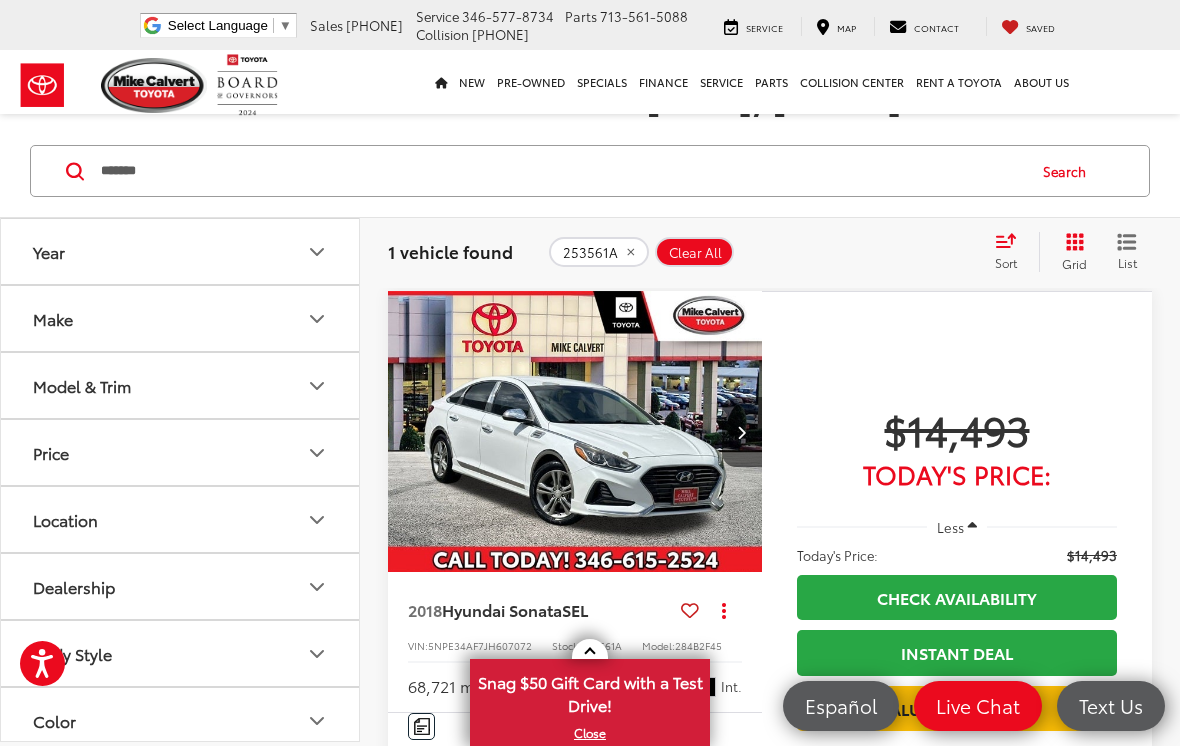 scroll, scrollTop: 0, scrollLeft: 0, axis: both 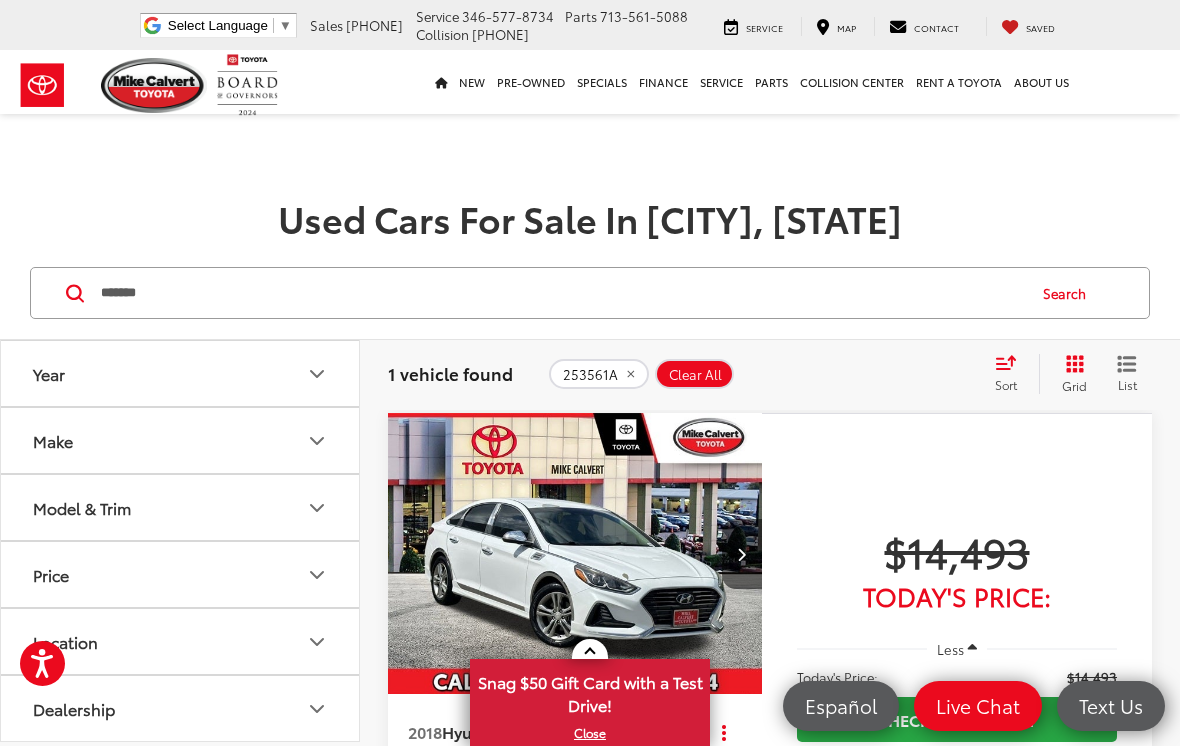 click on "*******" at bounding box center [561, 293] 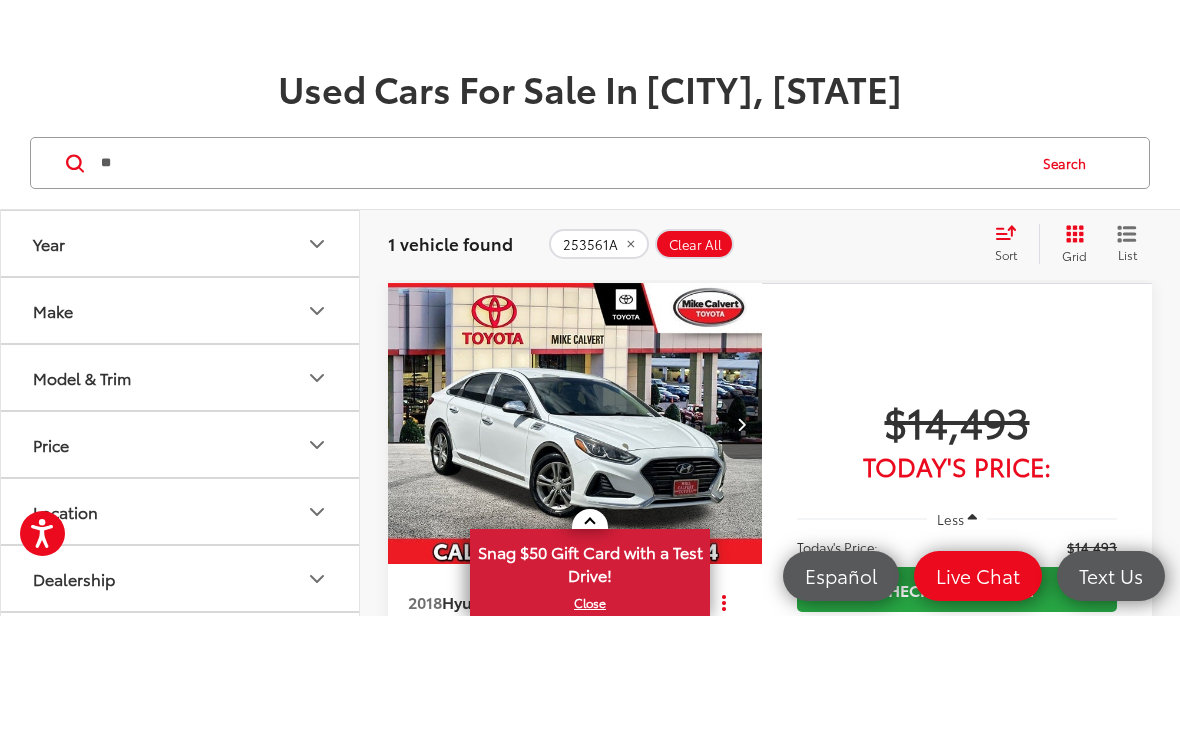 type on "*" 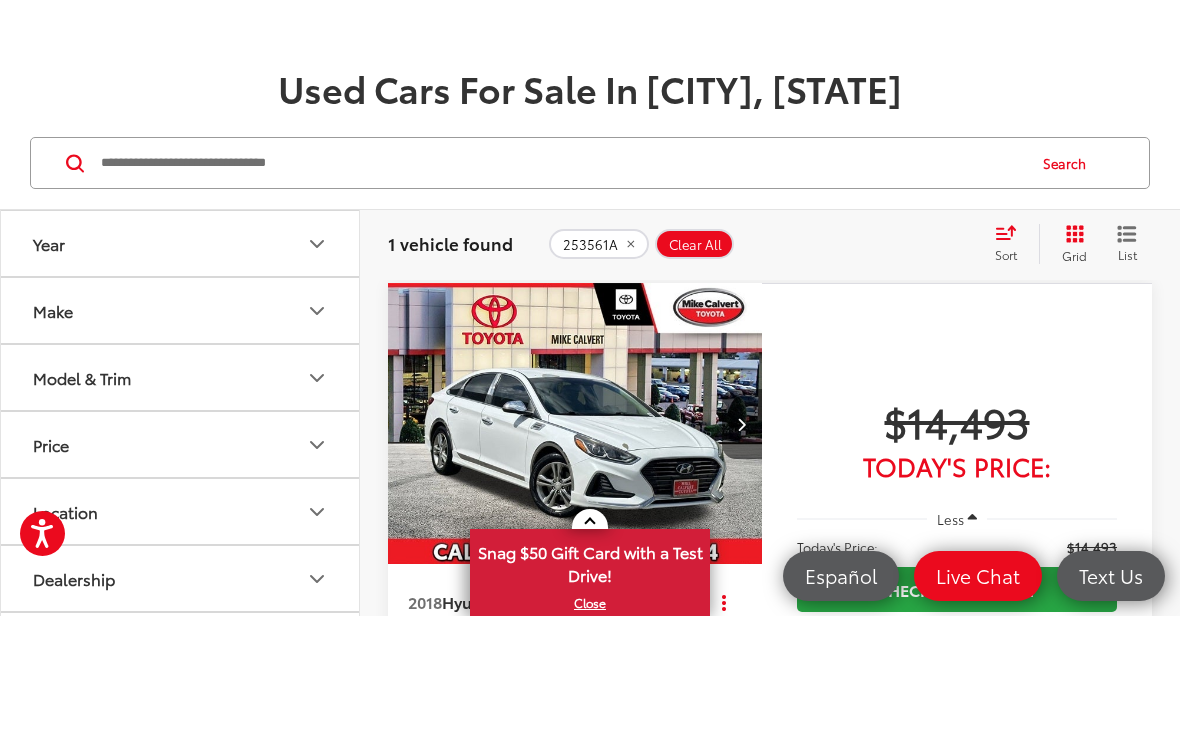 type 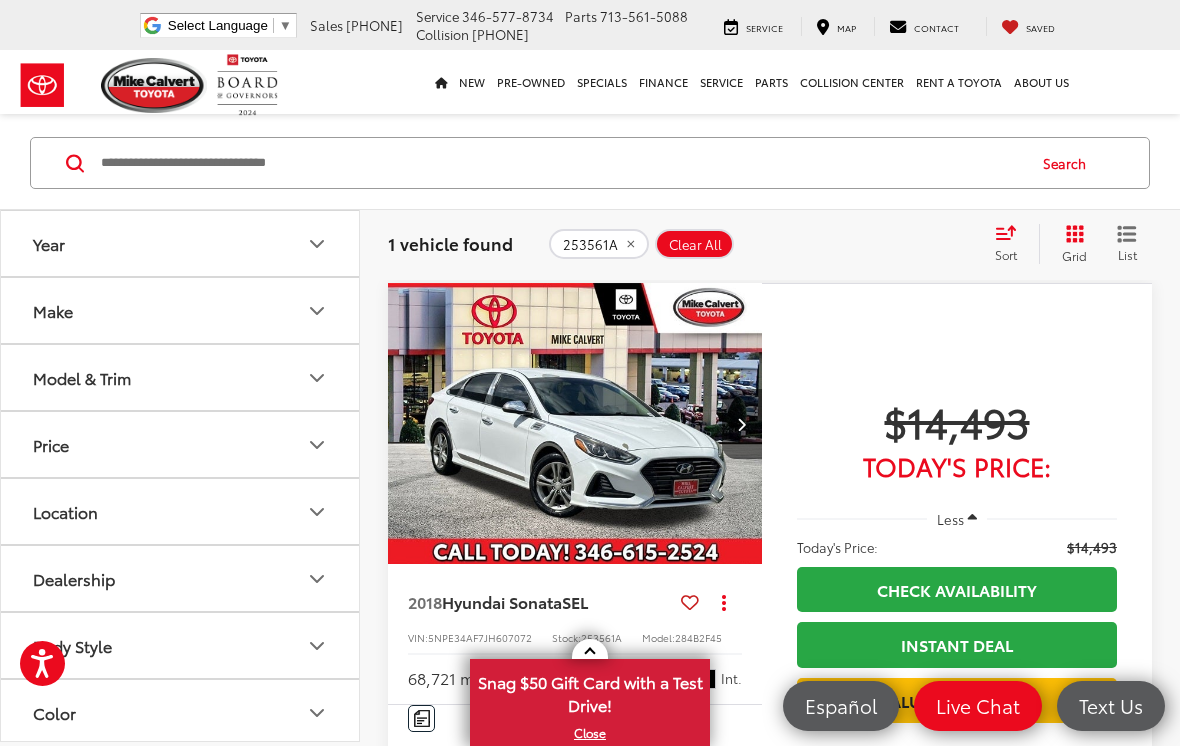 click 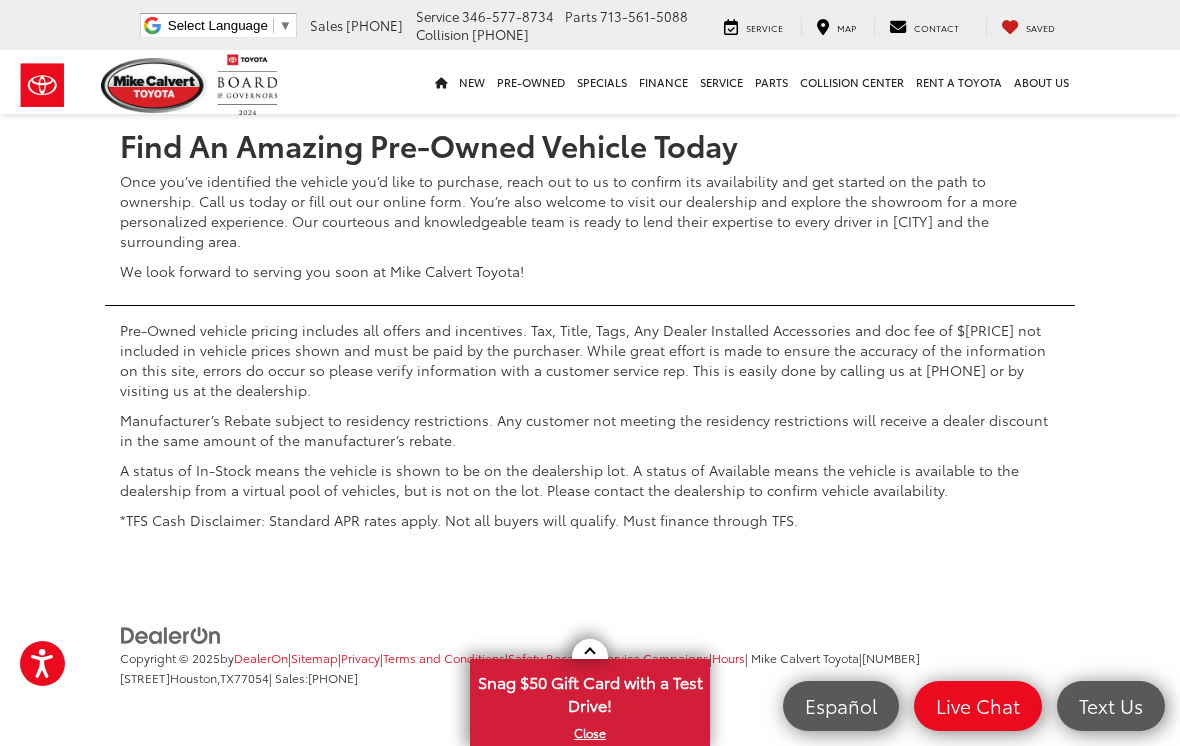 scroll, scrollTop: 8273, scrollLeft: 0, axis: vertical 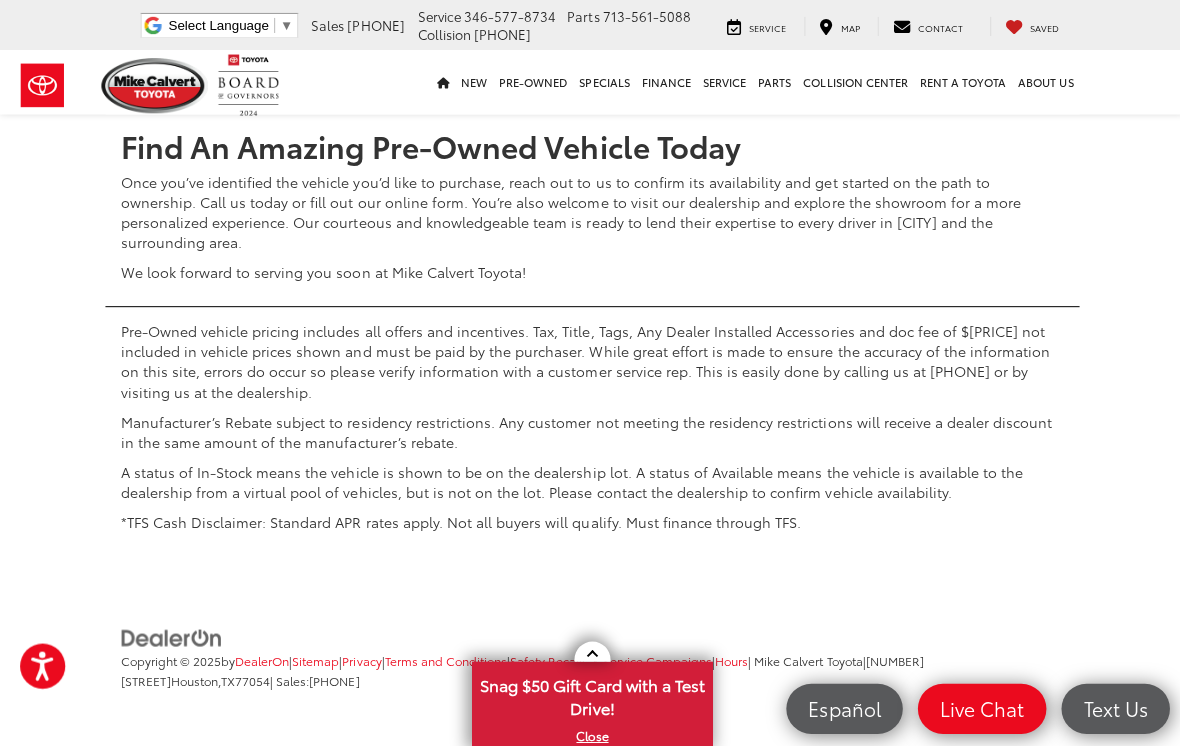 click on "3" at bounding box center (824, -377) 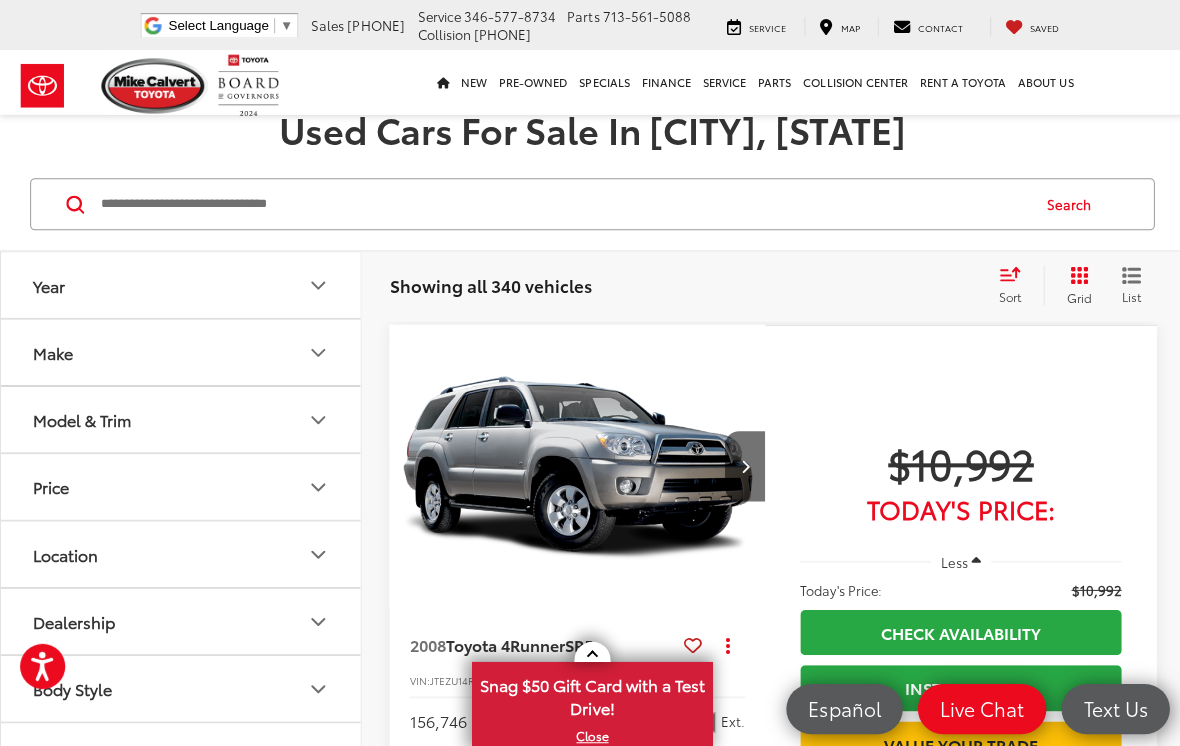 scroll, scrollTop: 89, scrollLeft: 0, axis: vertical 